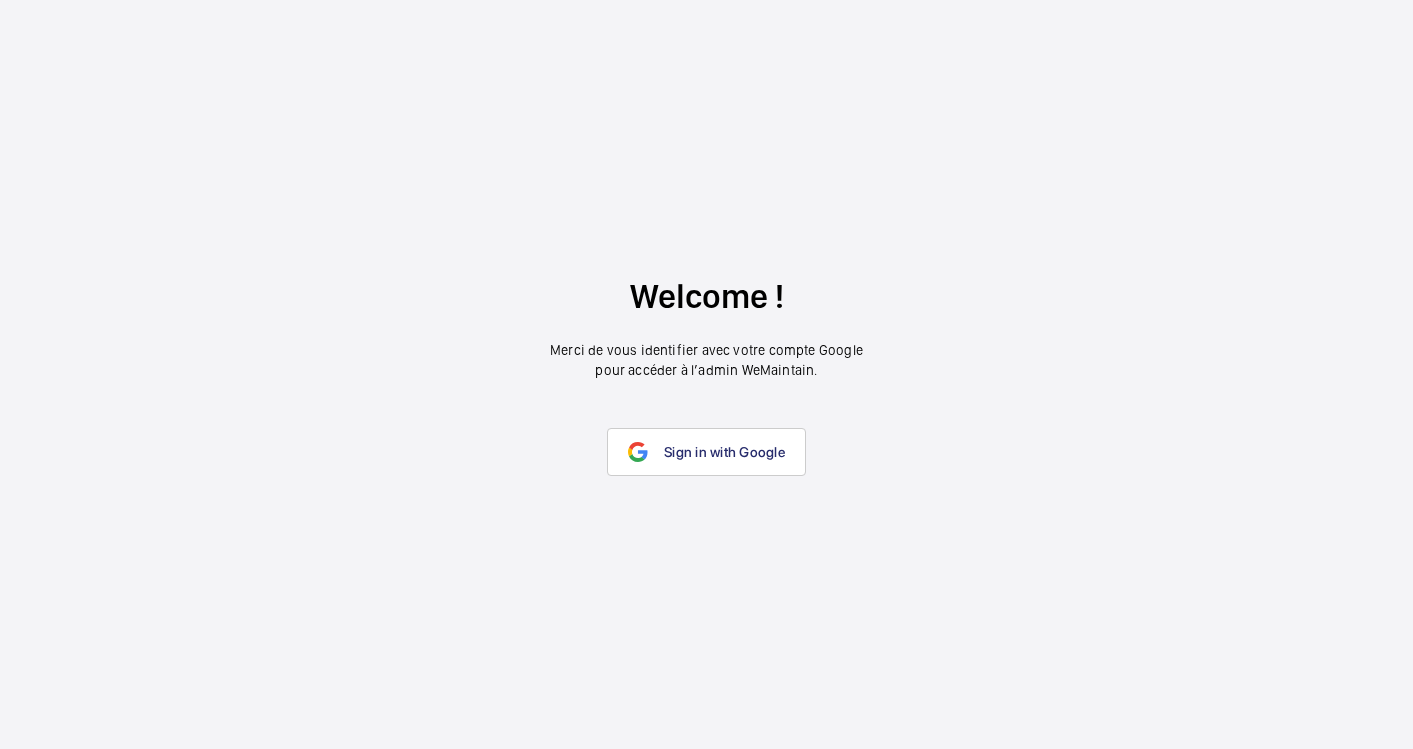 scroll, scrollTop: 0, scrollLeft: 0, axis: both 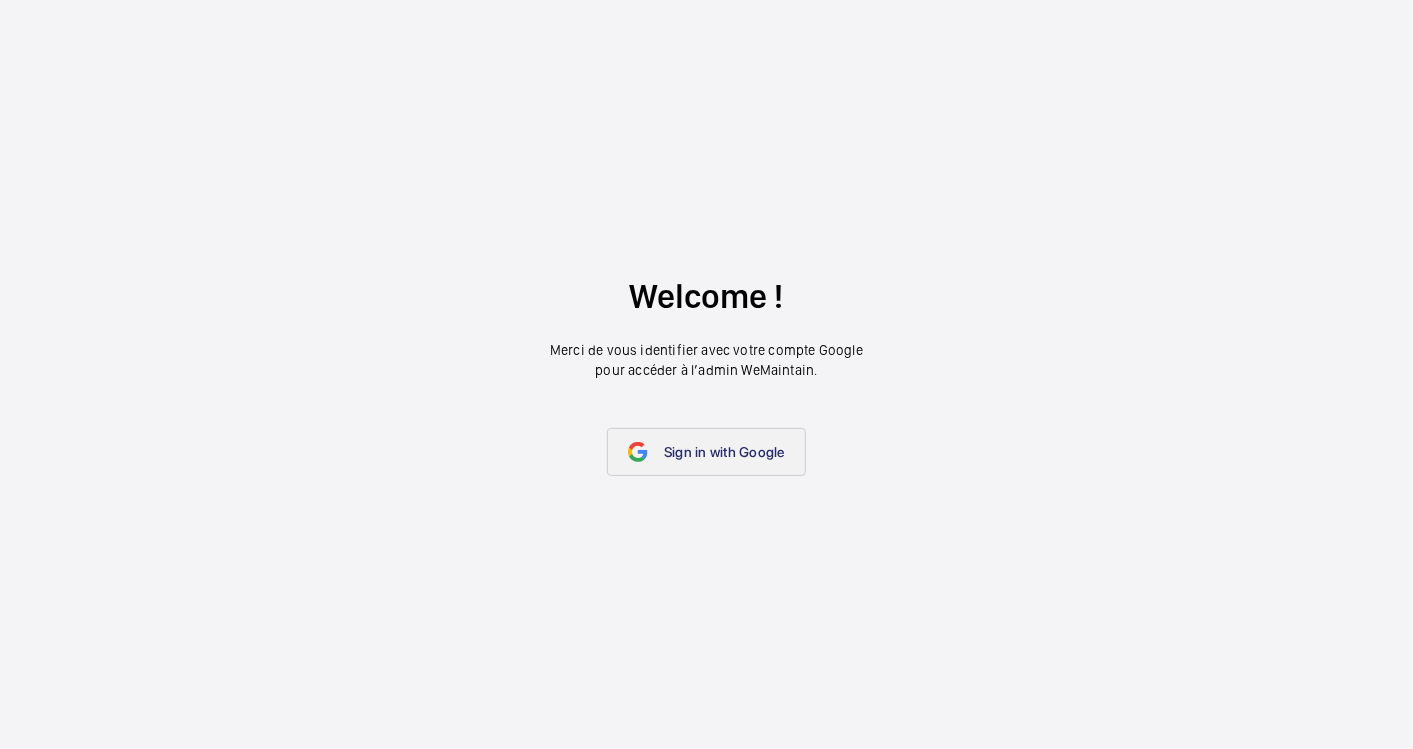 click on "Sign in with Google" 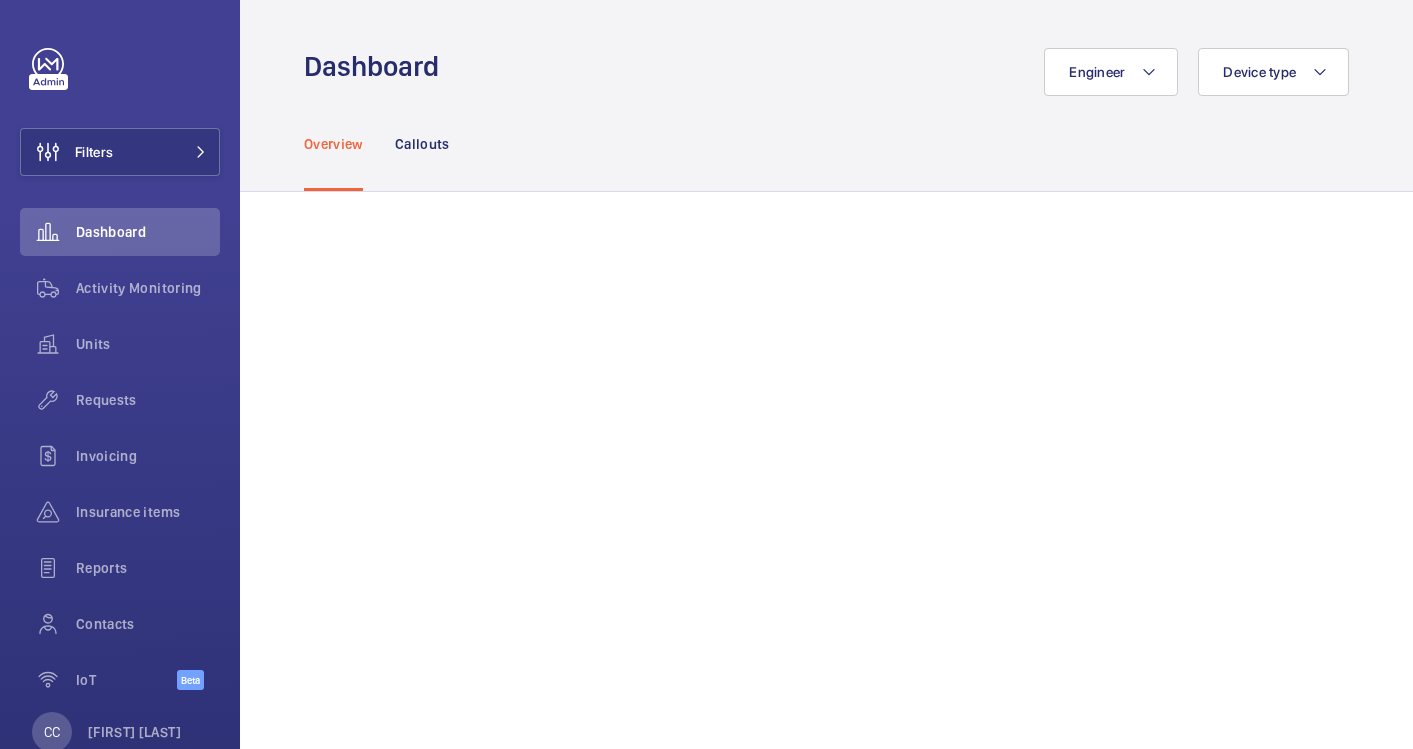scroll, scrollTop: 0, scrollLeft: 0, axis: both 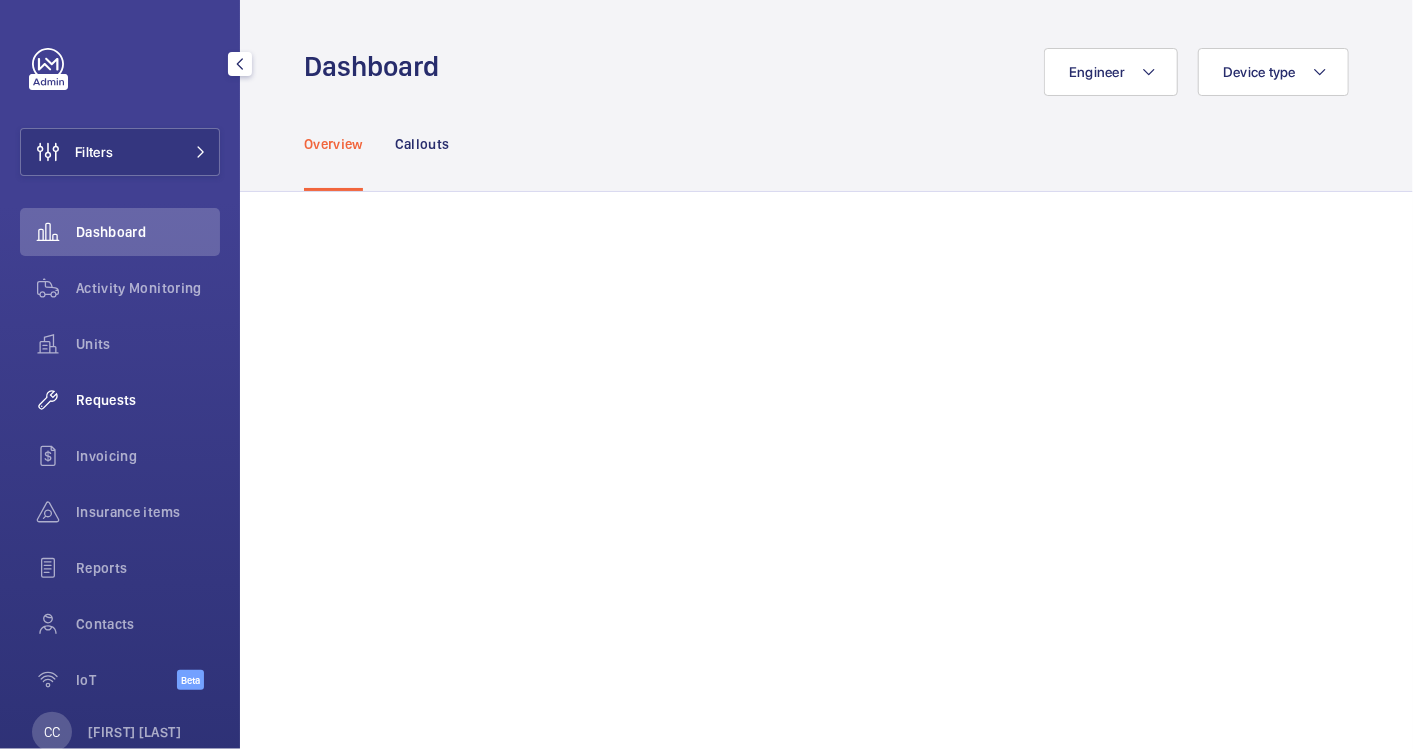 click on "Requests" 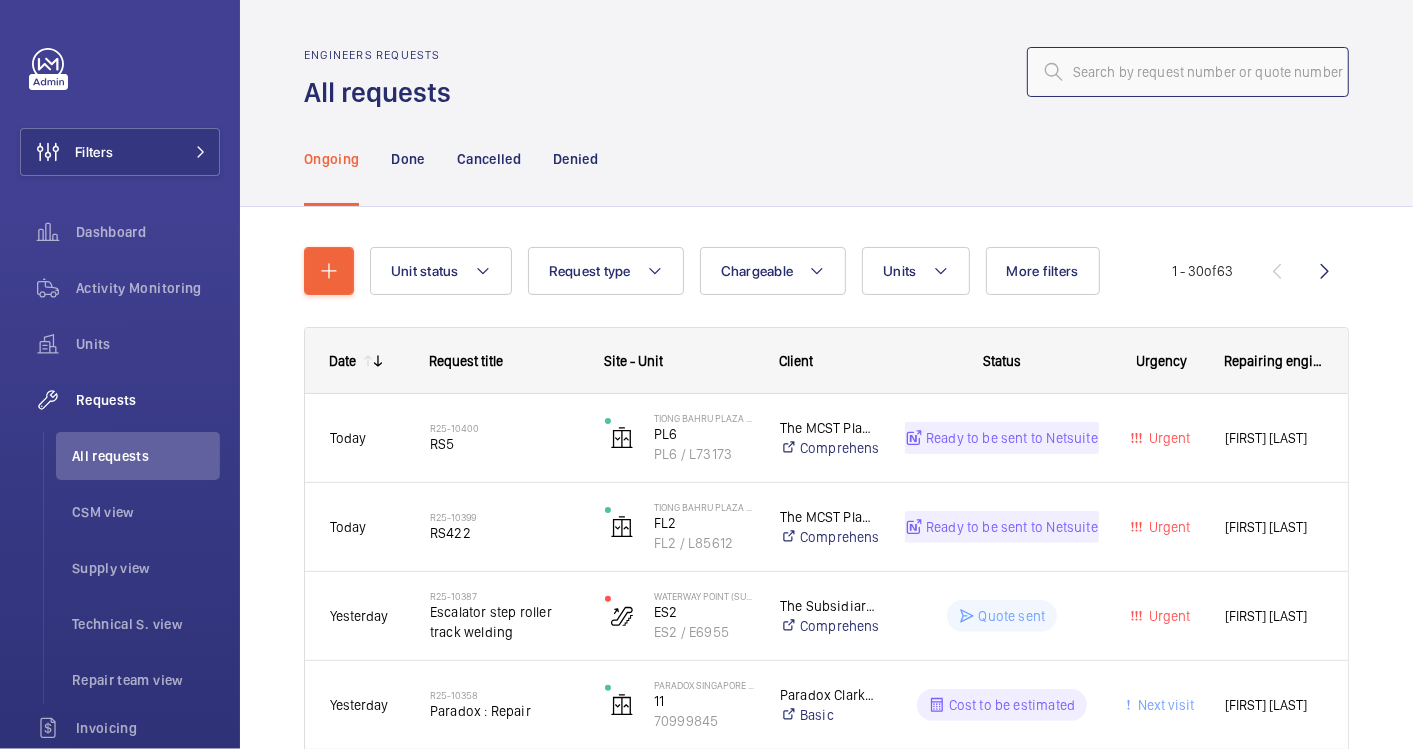 click 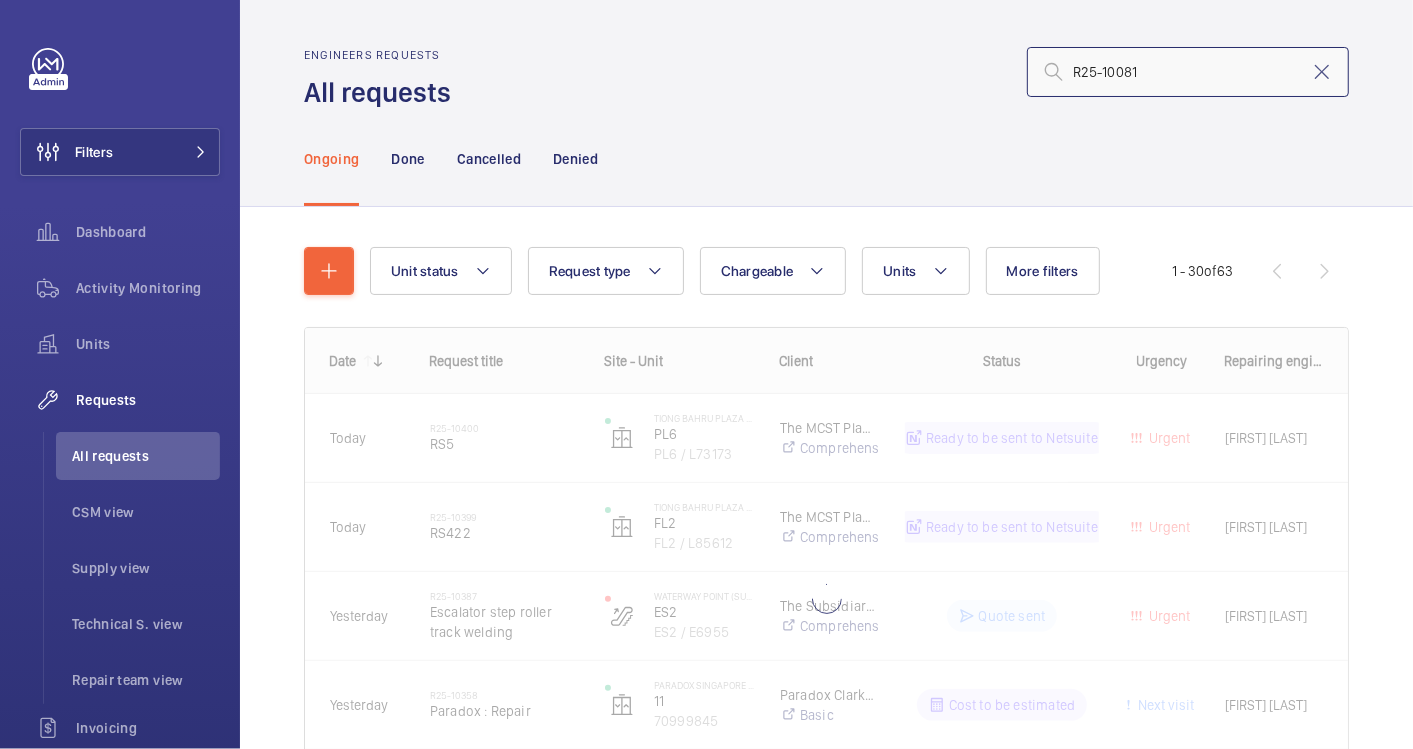 type on "R25-10081" 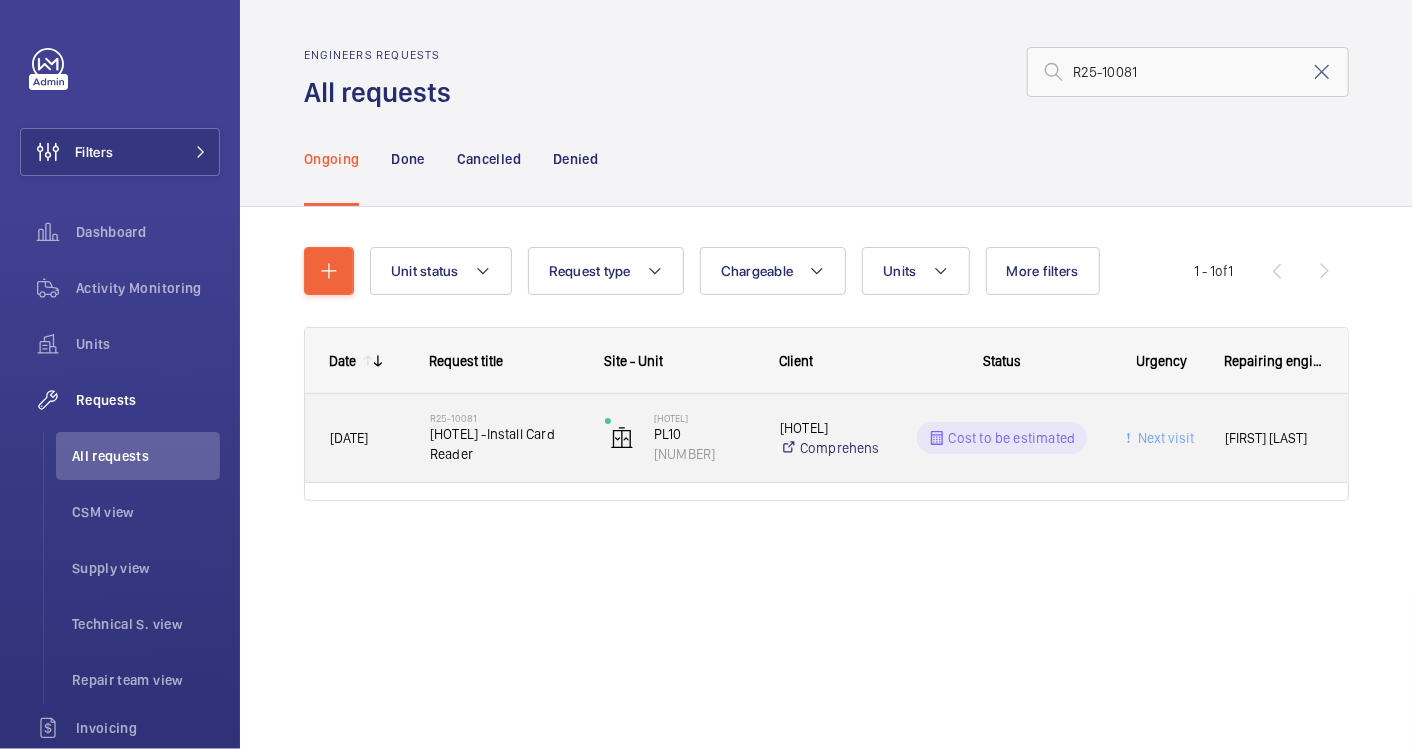 click on "[HOTEL] -Install Card Reader" 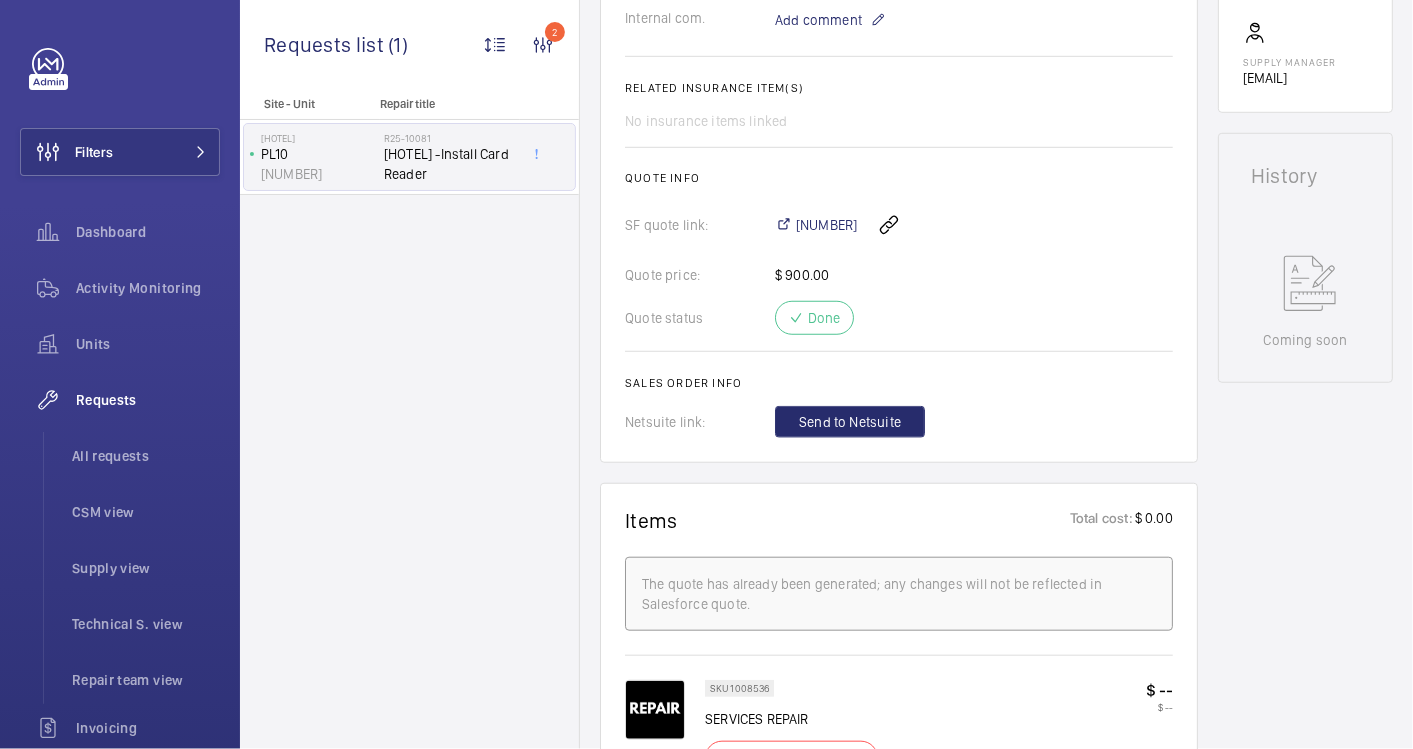 scroll, scrollTop: 444, scrollLeft: 0, axis: vertical 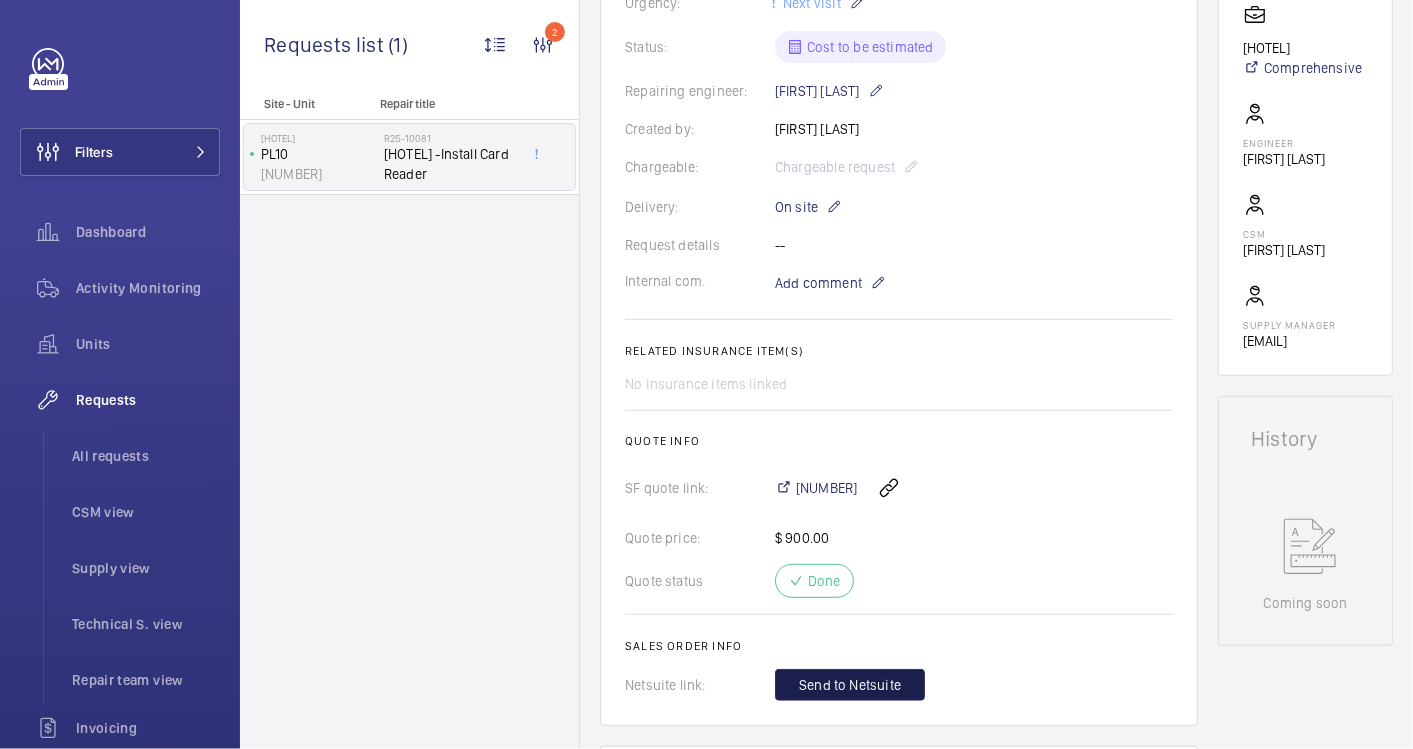 click on "Send to Netsuite" 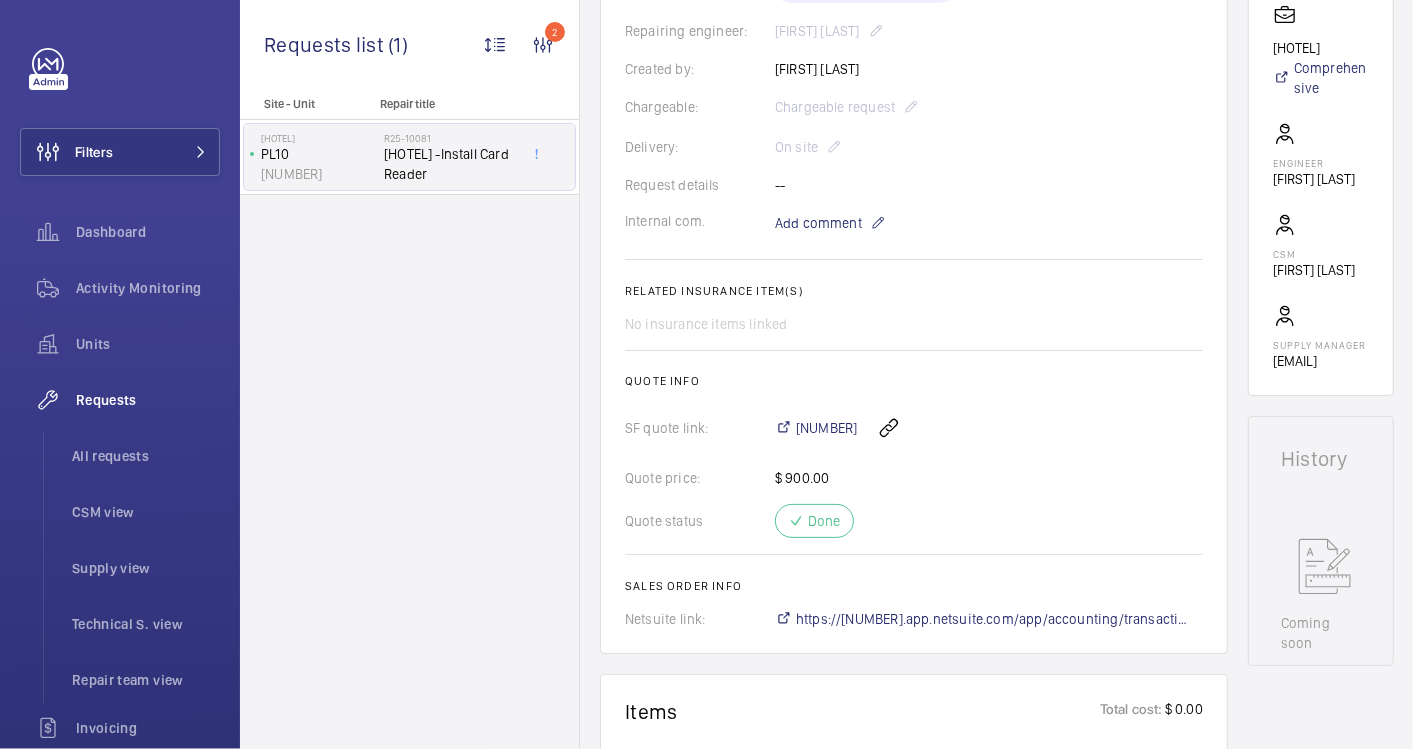 scroll, scrollTop: 504, scrollLeft: 0, axis: vertical 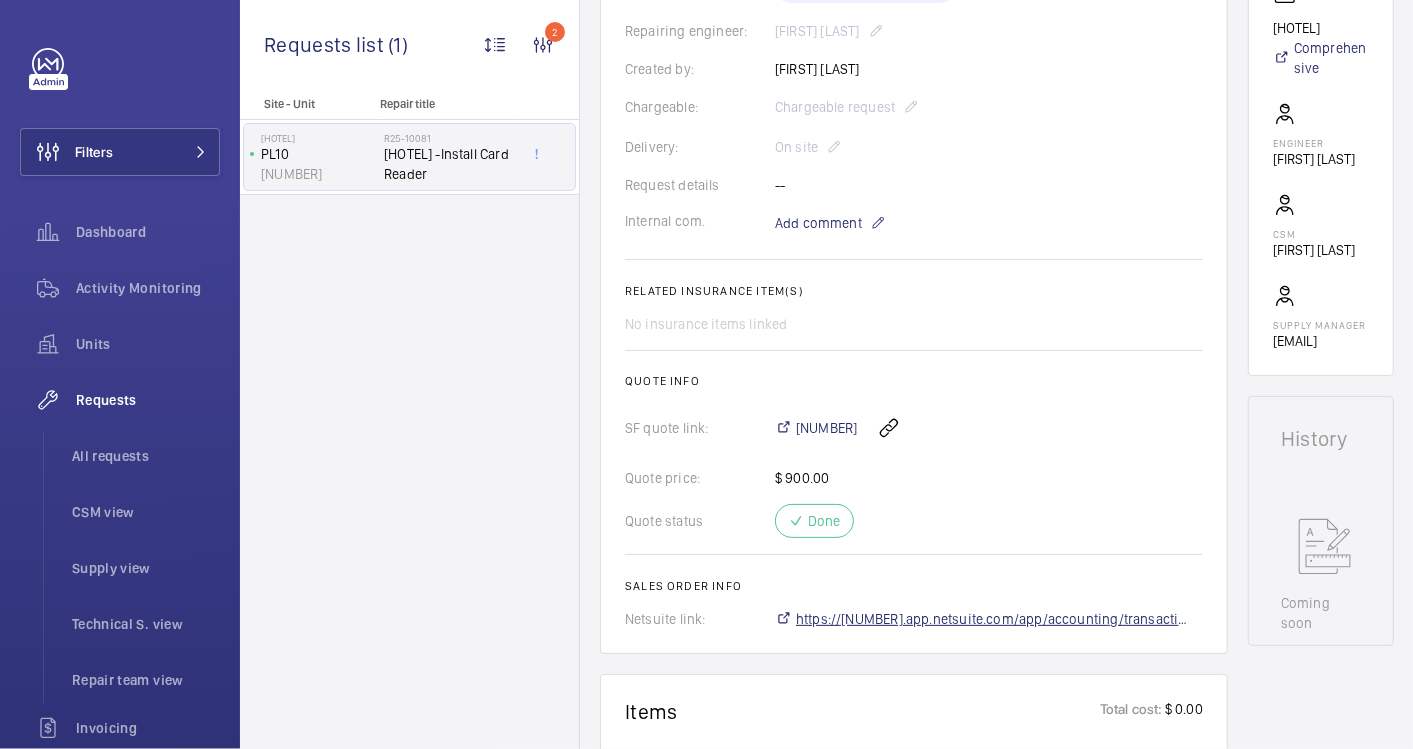 click on "https://[NUMBER].app.netsuite.com/app/accounting/transactions/salesord.nl?id=[NUMBER]" 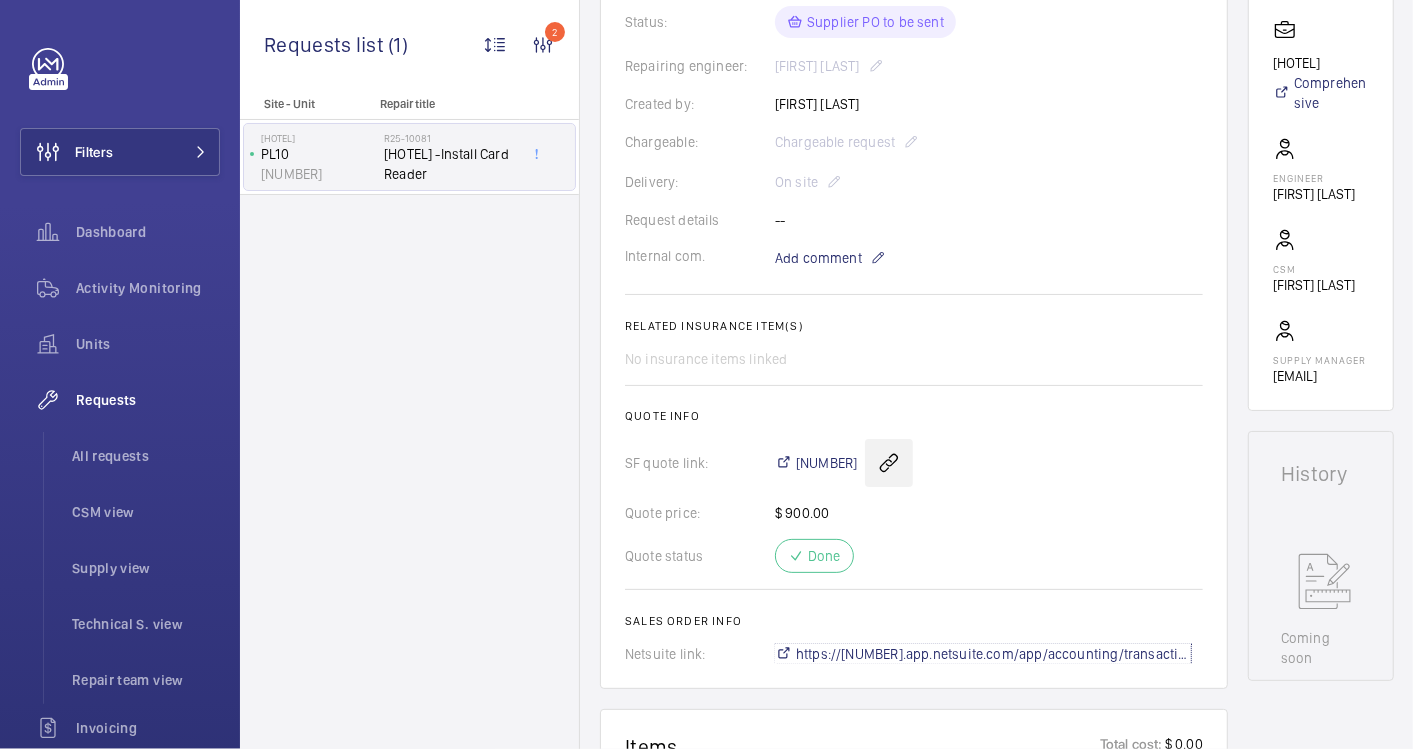 scroll, scrollTop: 504, scrollLeft: 0, axis: vertical 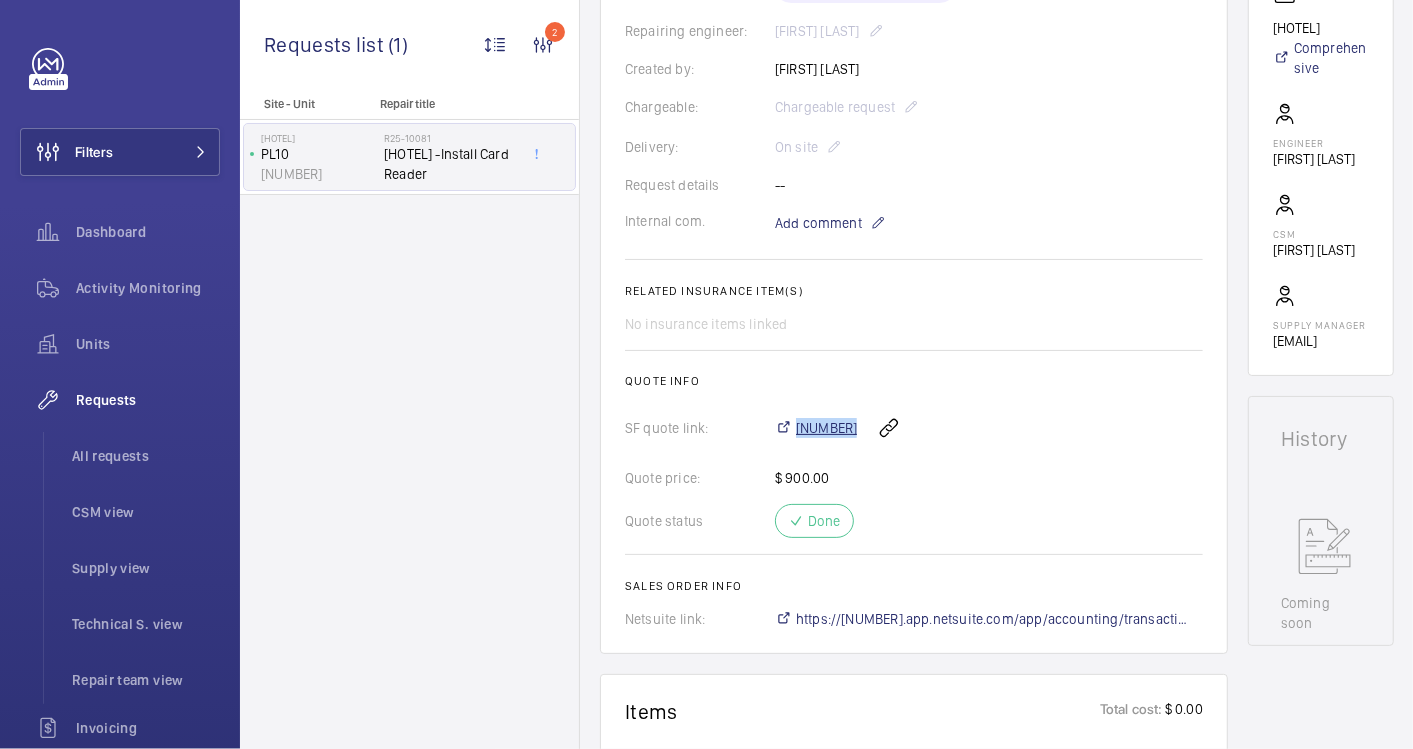 drag, startPoint x: 854, startPoint y: 419, endPoint x: 794, endPoint y: 419, distance: 60 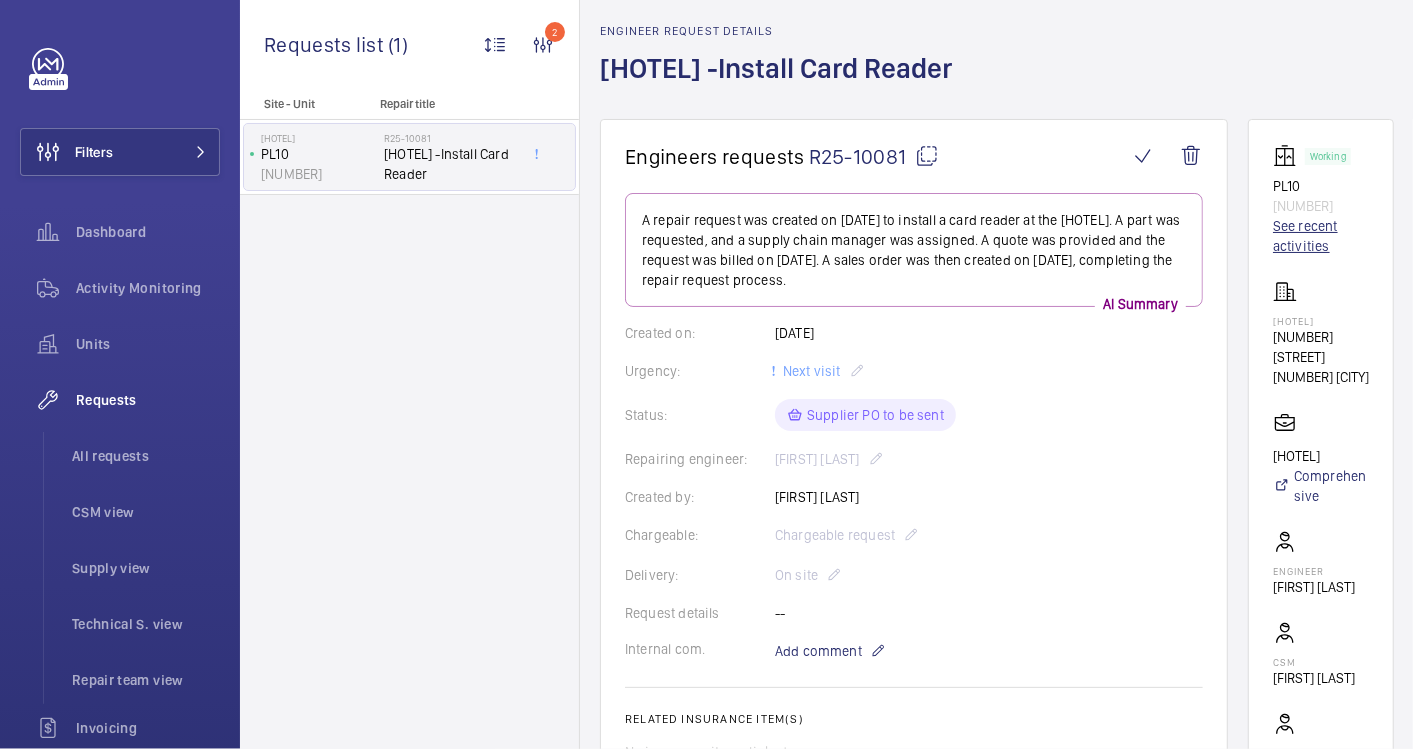 scroll, scrollTop: 60, scrollLeft: 0, axis: vertical 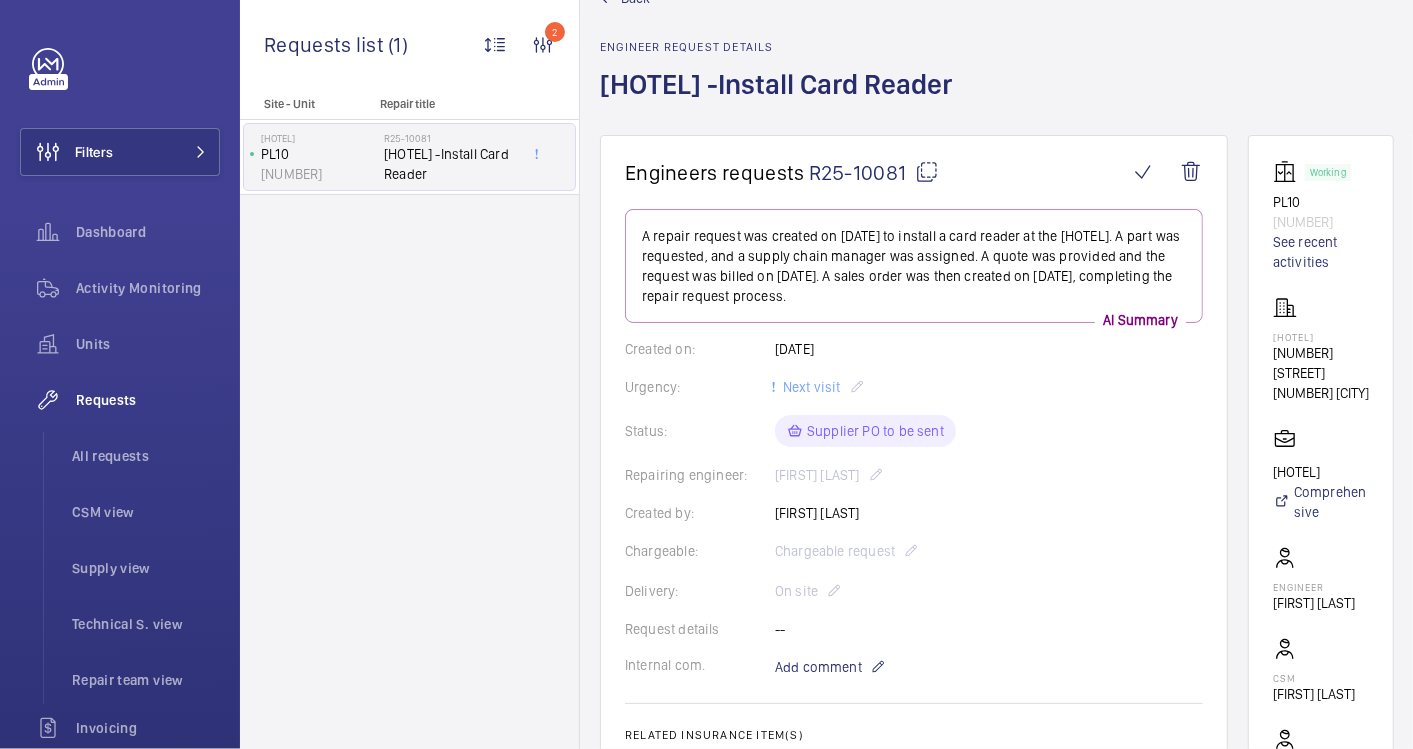 drag, startPoint x: 1319, startPoint y: 349, endPoint x: 1271, endPoint y: 340, distance: 48.83646 